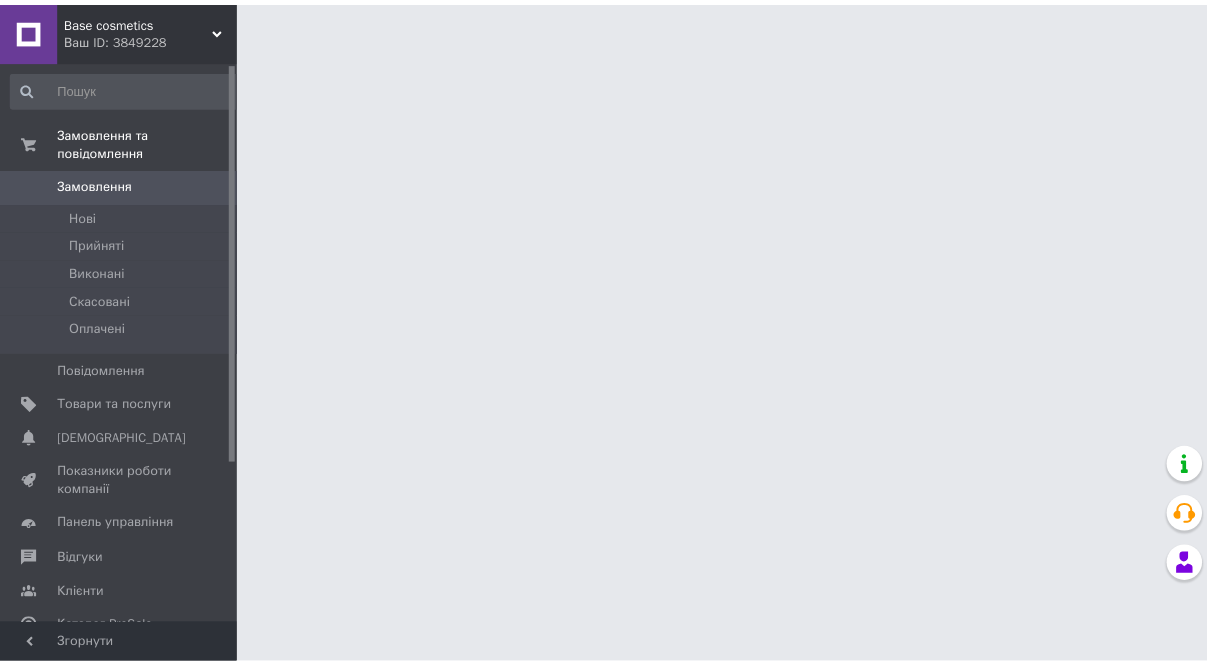 scroll, scrollTop: 0, scrollLeft: 0, axis: both 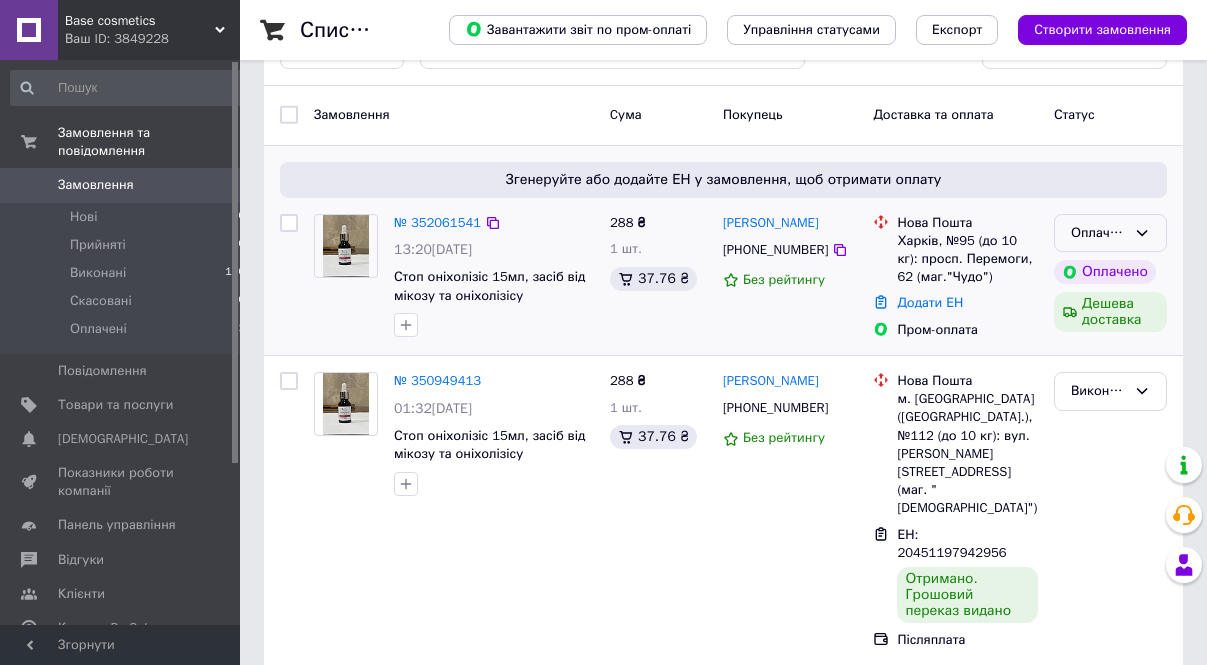 click 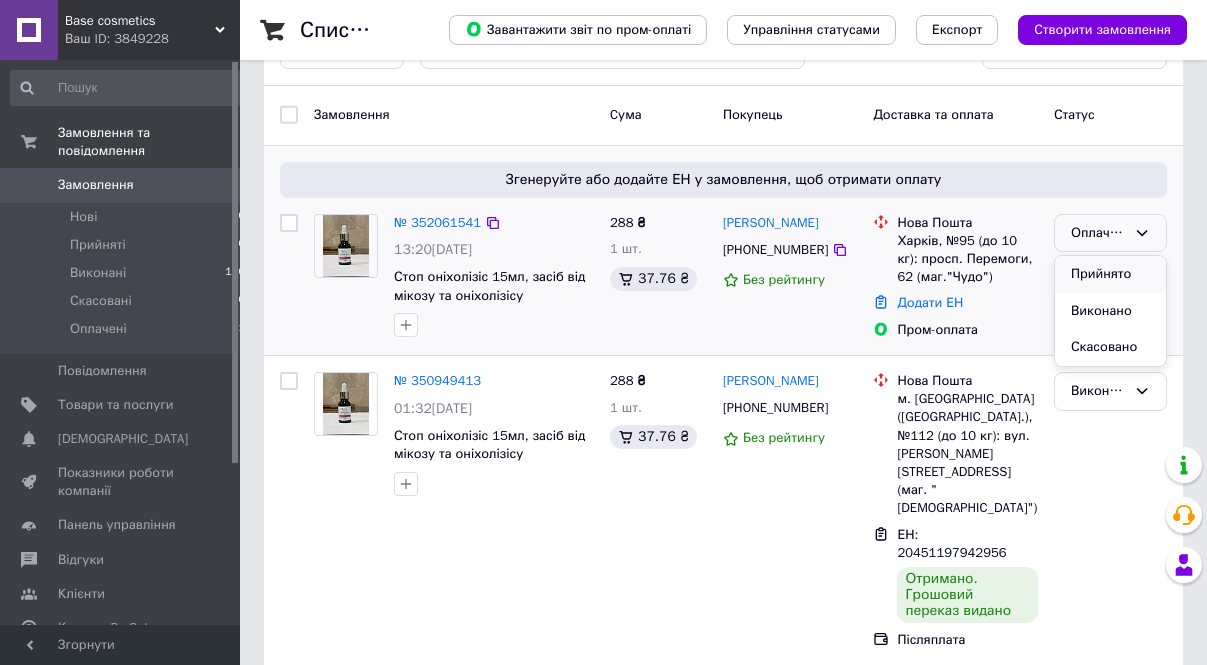 click on "Прийнято" at bounding box center (1110, 274) 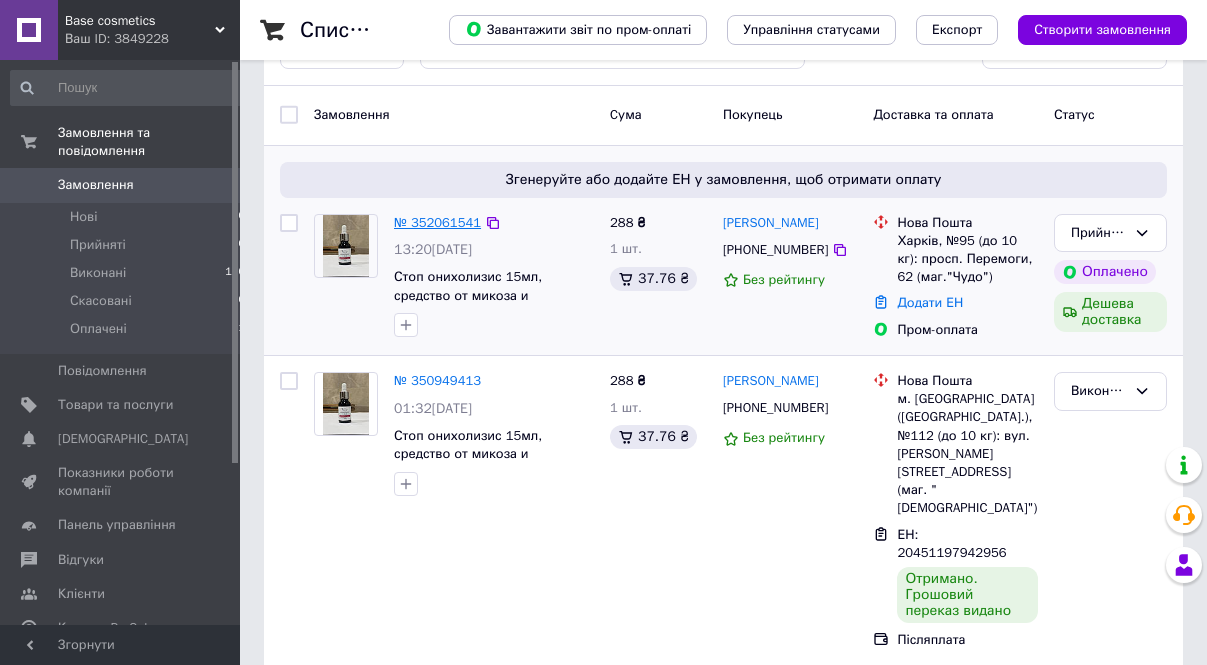 click on "№ 352061541" at bounding box center [437, 222] 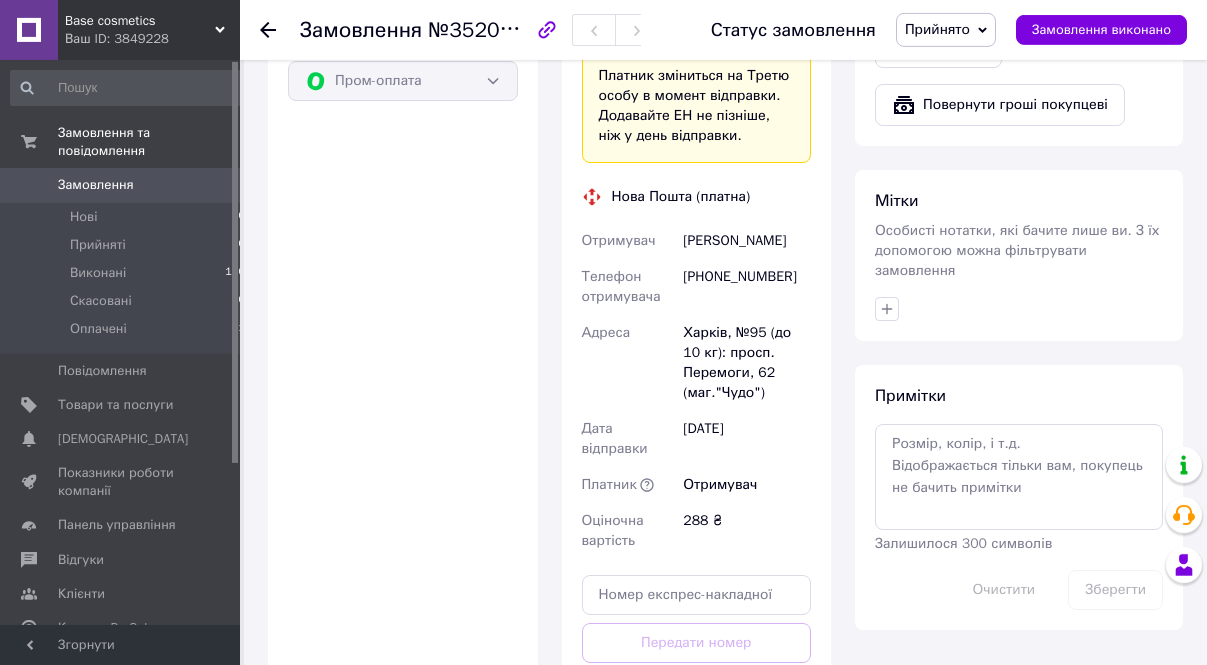 scroll, scrollTop: 1545, scrollLeft: 0, axis: vertical 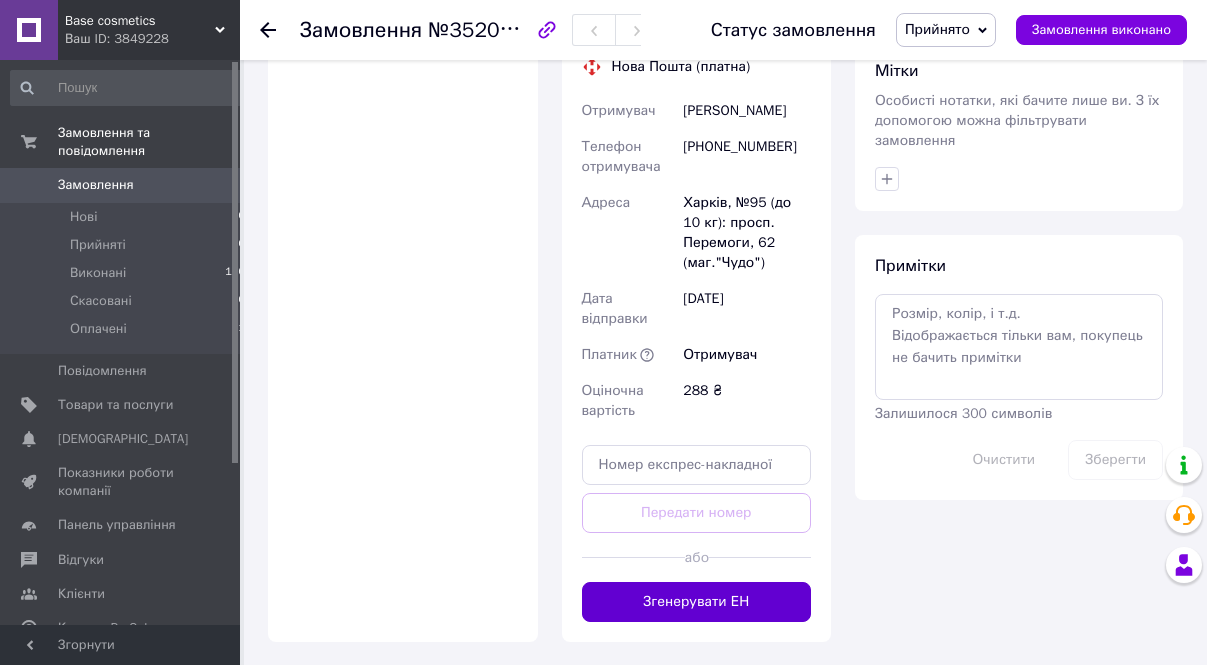 click on "Згенерувати ЕН" at bounding box center (697, 602) 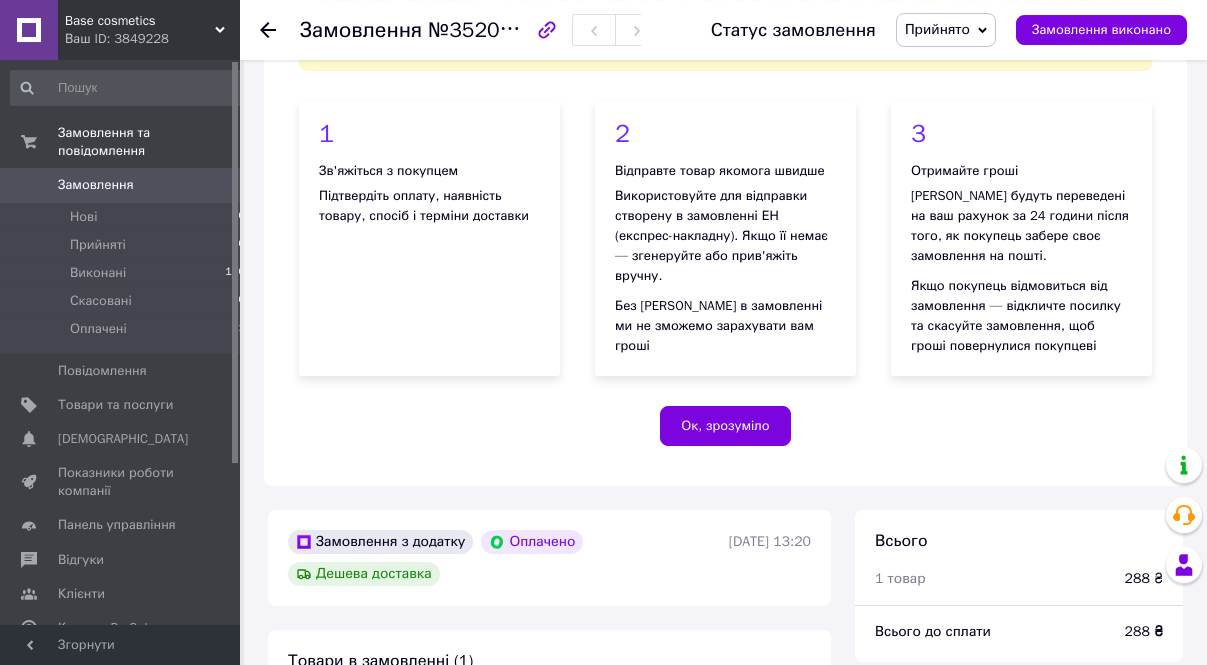 scroll, scrollTop: 339, scrollLeft: 0, axis: vertical 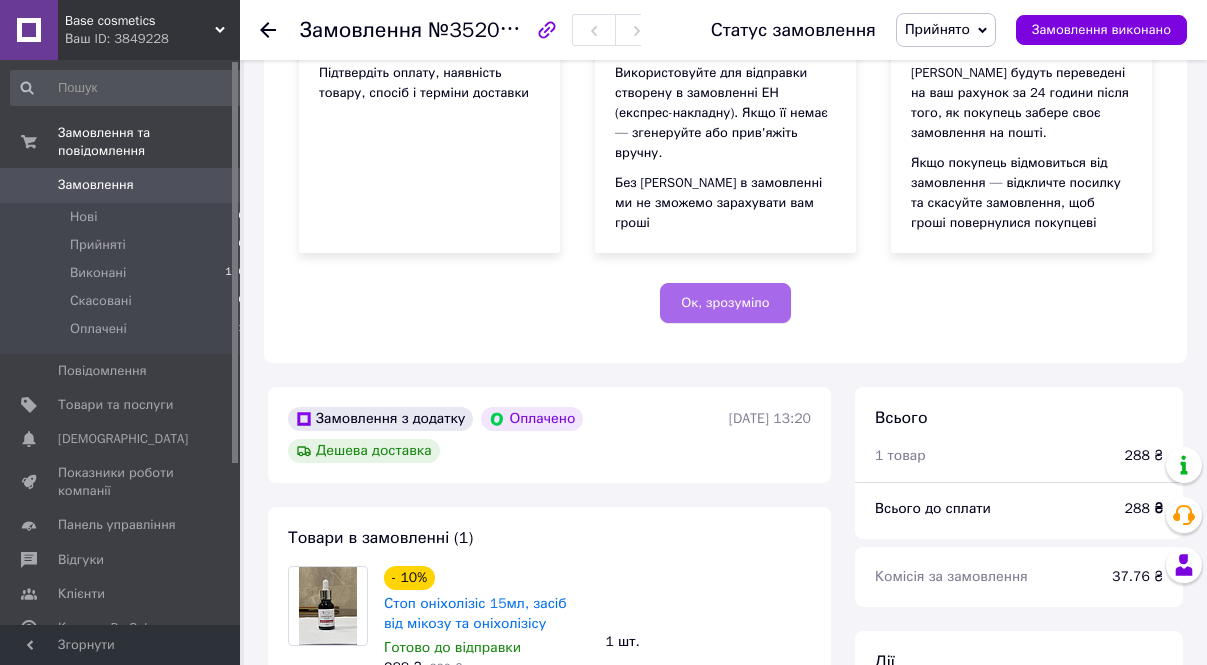 click on "Ок, зрозуміло" at bounding box center [725, 303] 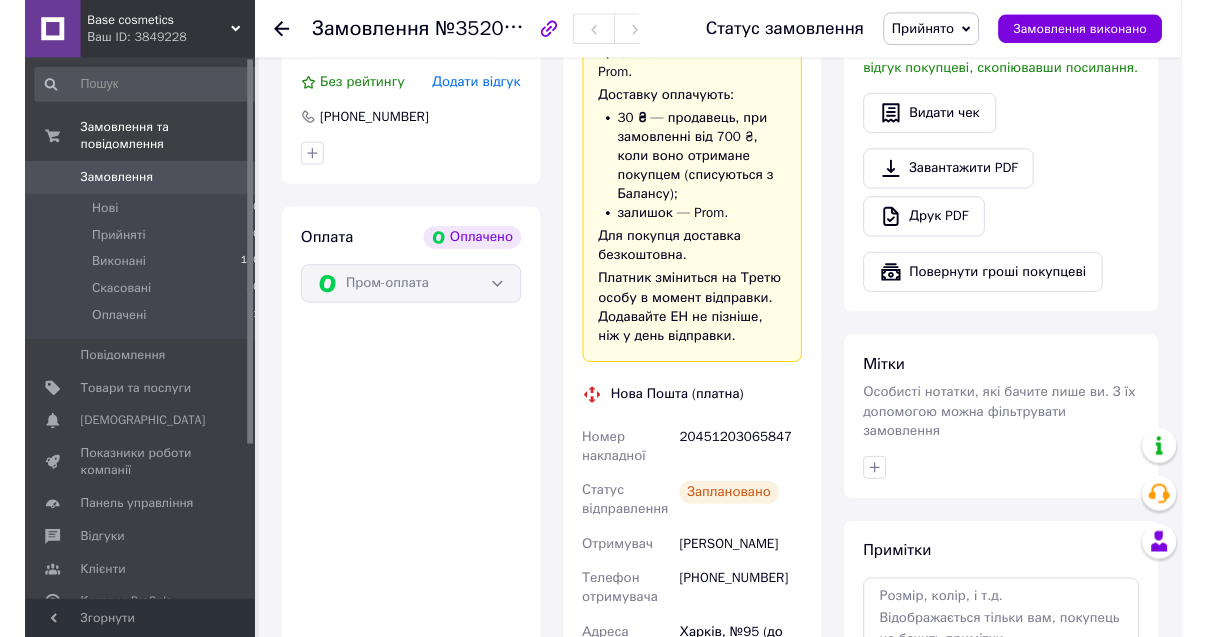 scroll, scrollTop: 198, scrollLeft: 0, axis: vertical 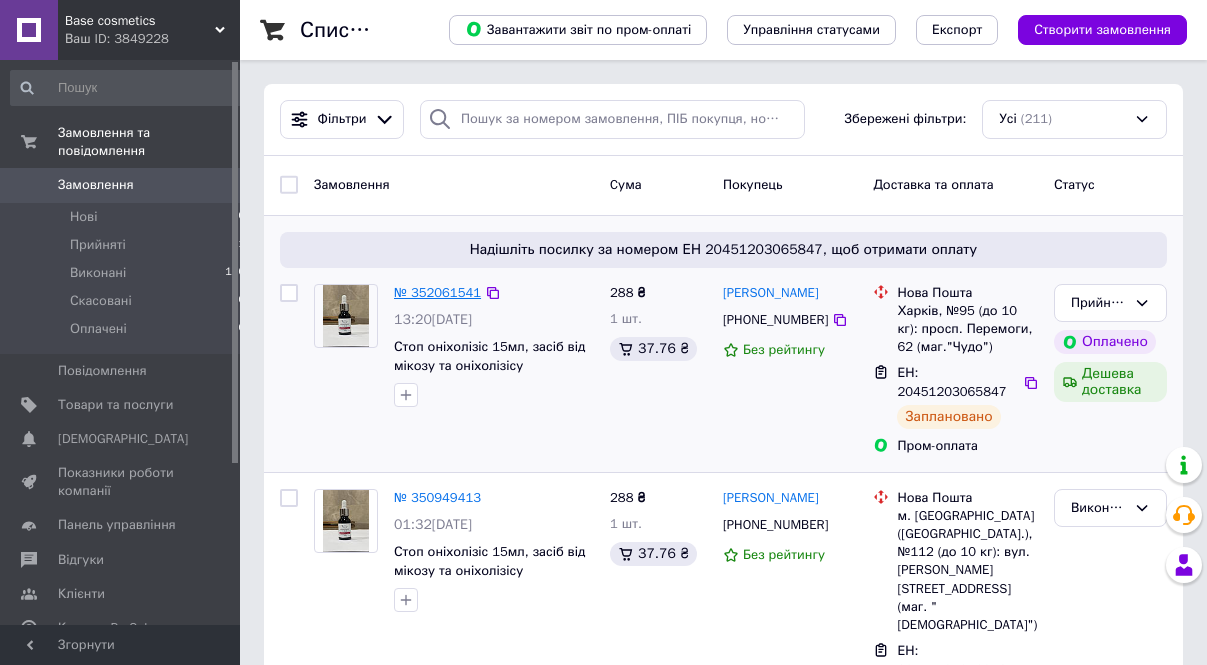 click on "№ 352061541" at bounding box center [437, 292] 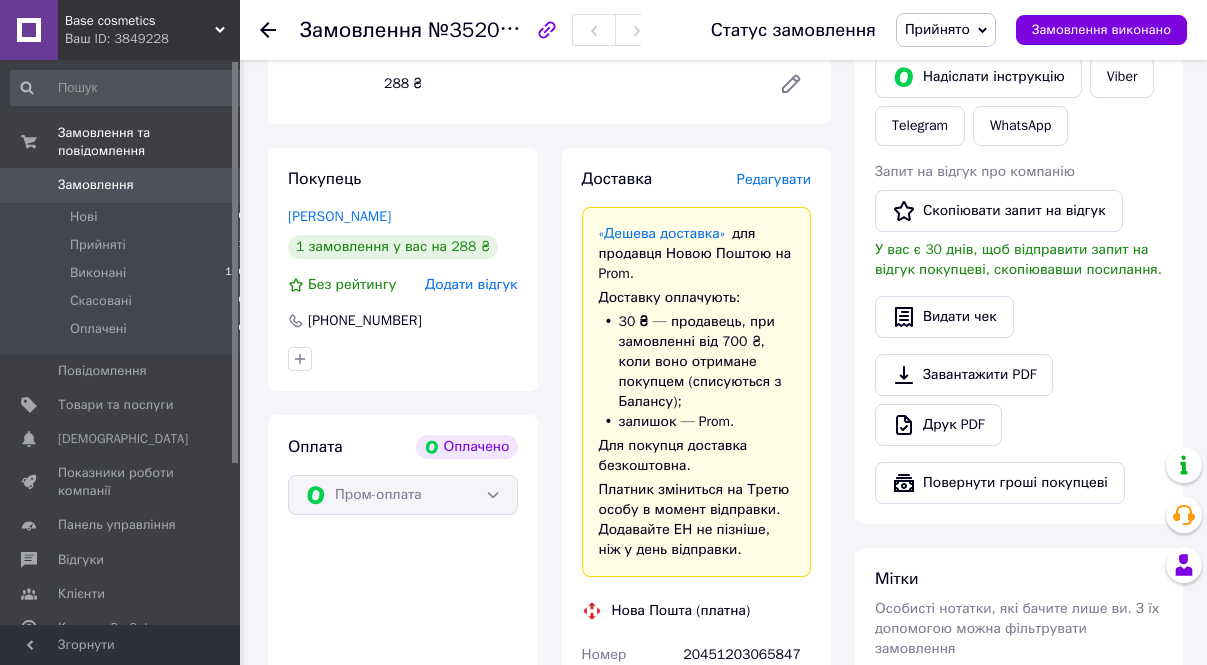 scroll, scrollTop: 491, scrollLeft: 0, axis: vertical 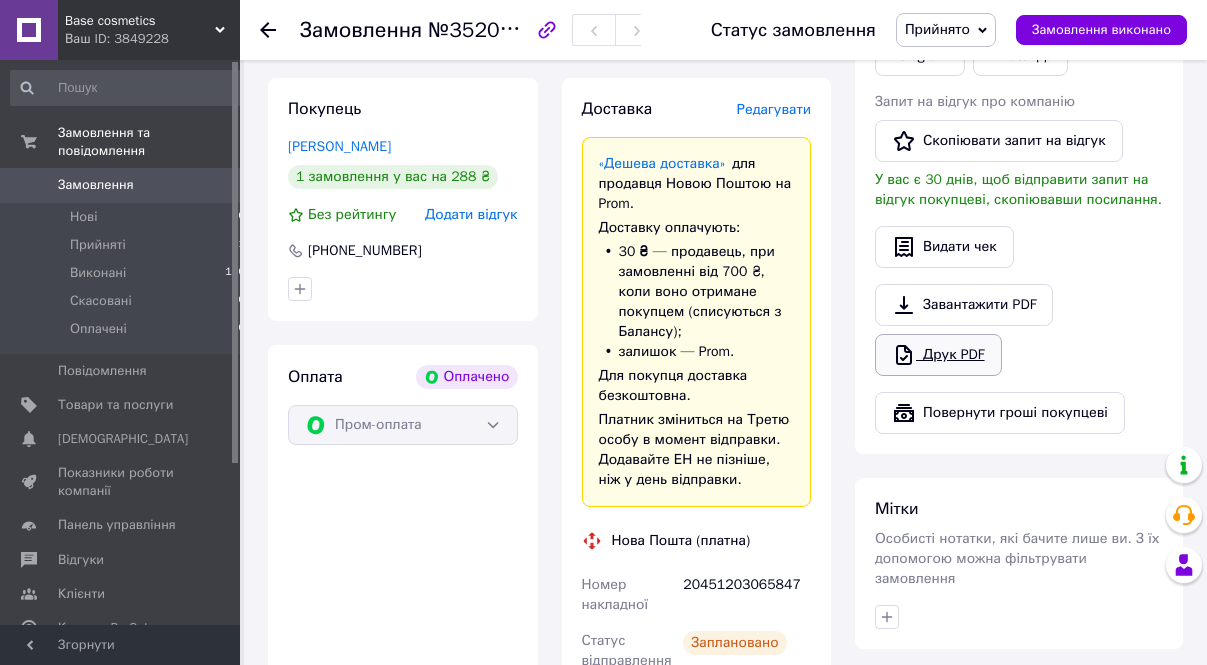 click on "Друк PDF" at bounding box center [938, 355] 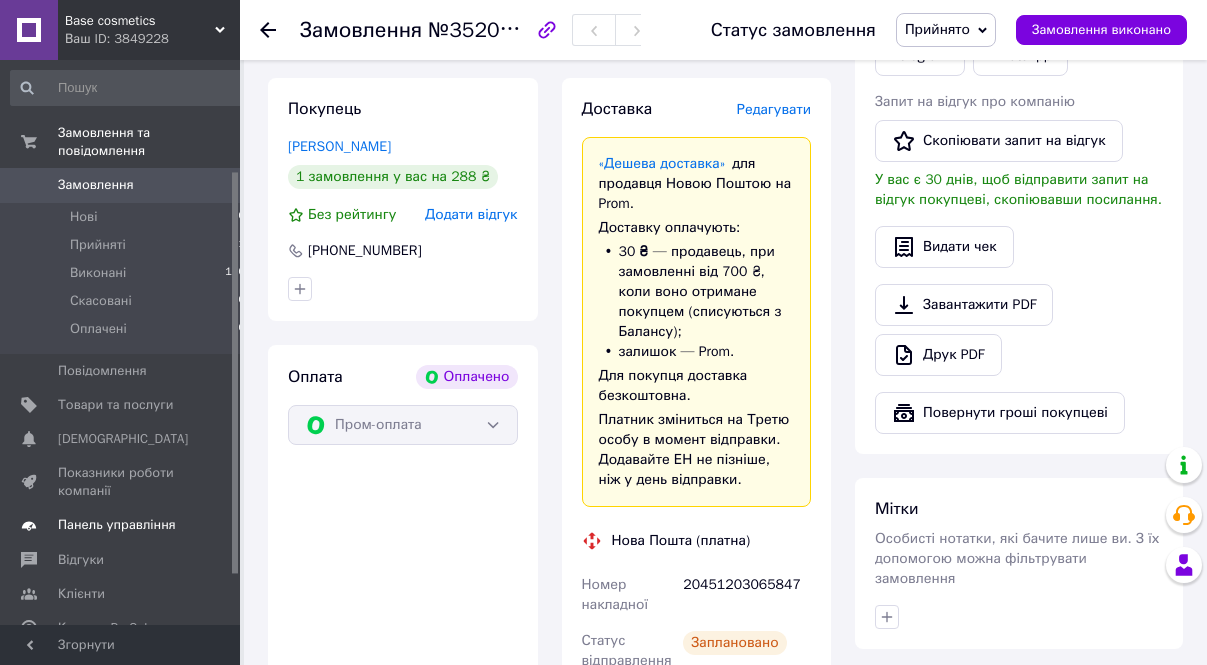 scroll, scrollTop: 226, scrollLeft: 0, axis: vertical 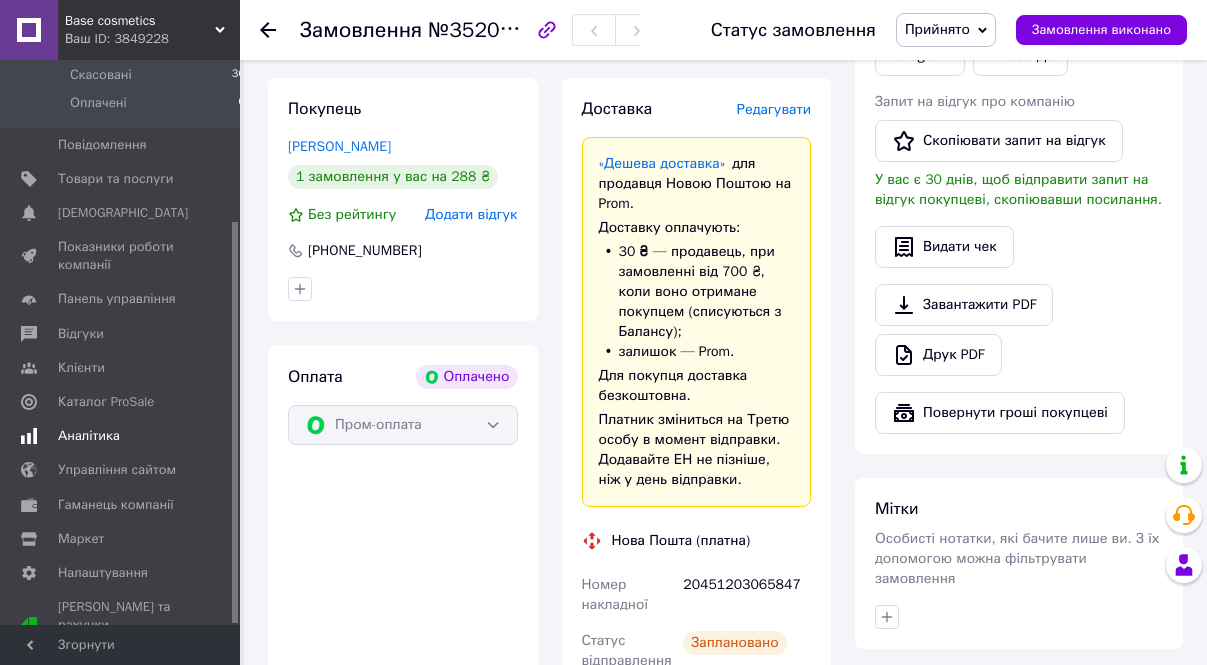 click on "Аналітика" at bounding box center (89, 436) 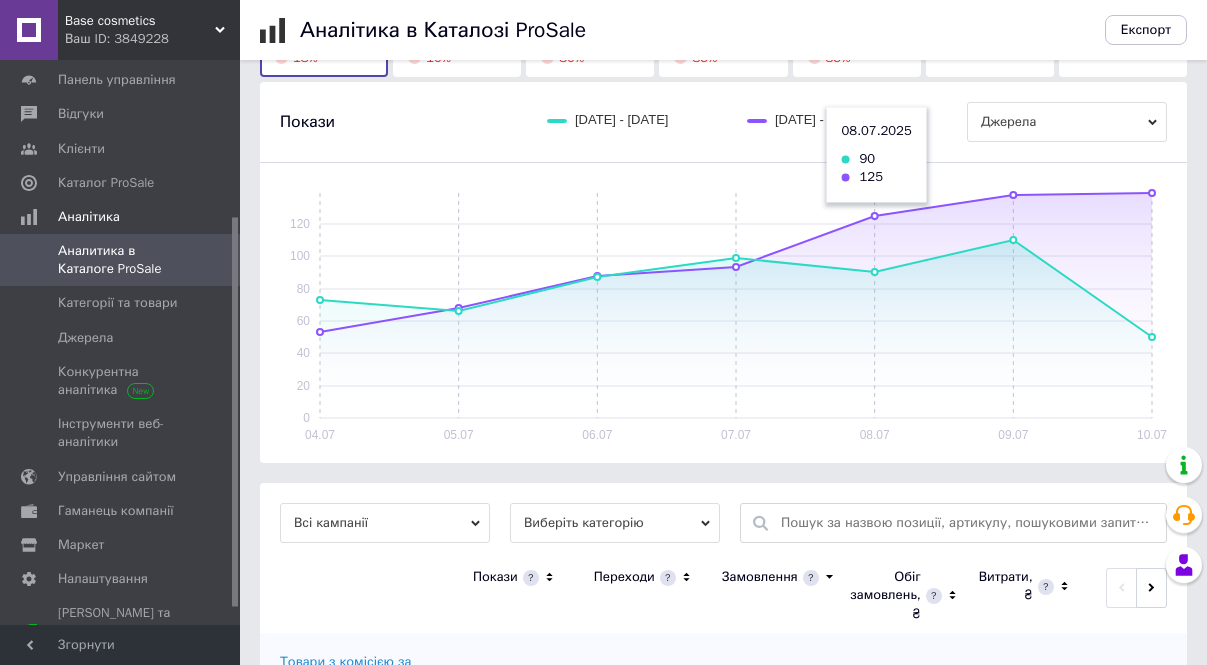 scroll, scrollTop: 281, scrollLeft: 0, axis: vertical 